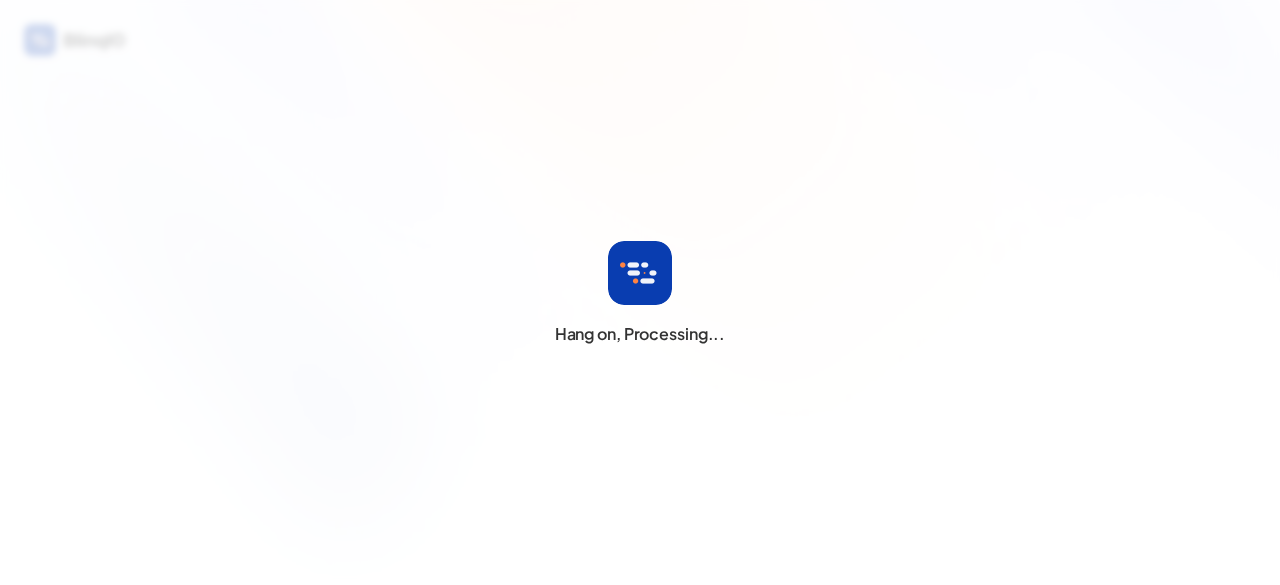 scroll, scrollTop: 0, scrollLeft: 0, axis: both 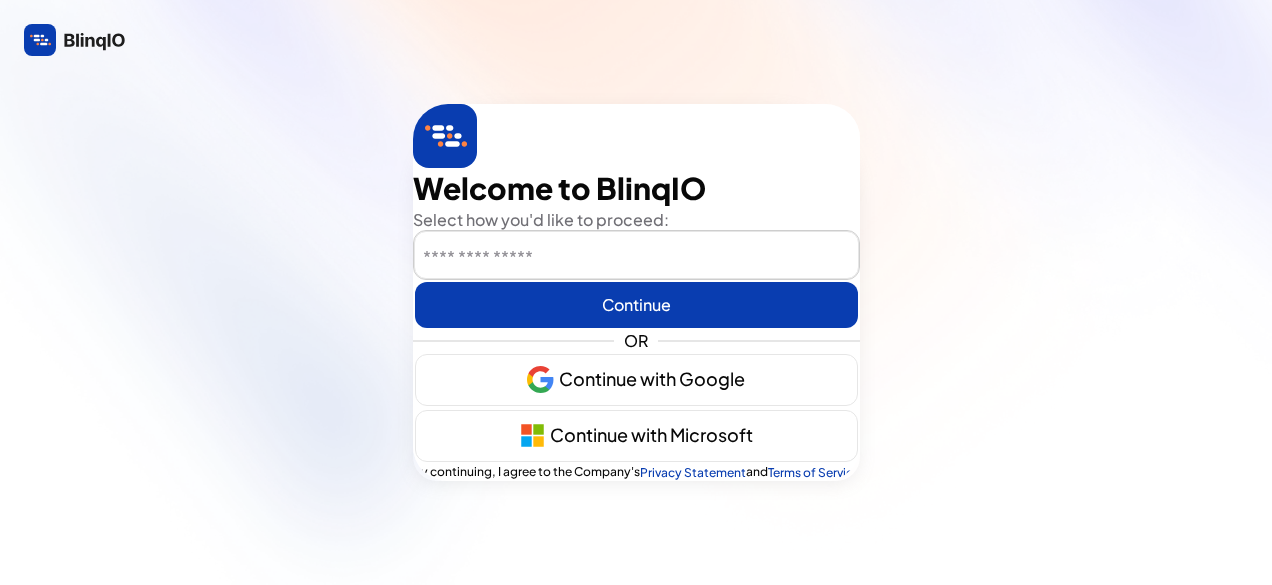 click at bounding box center [636, 256] 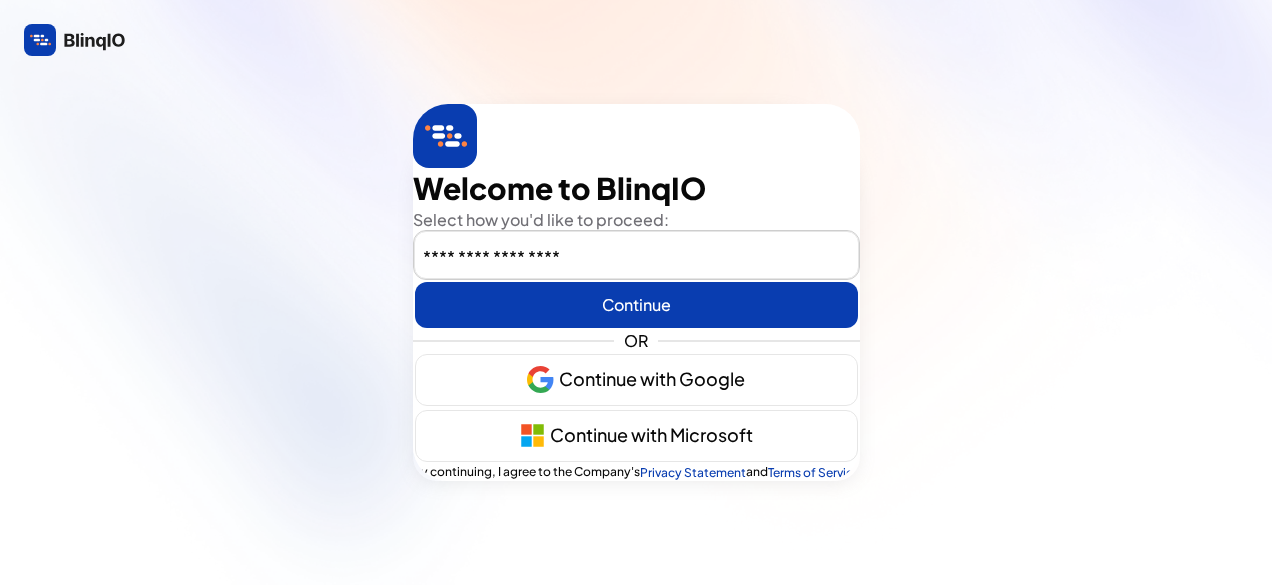 type on "[USERNAME]@[EXAMPLE.COM]" 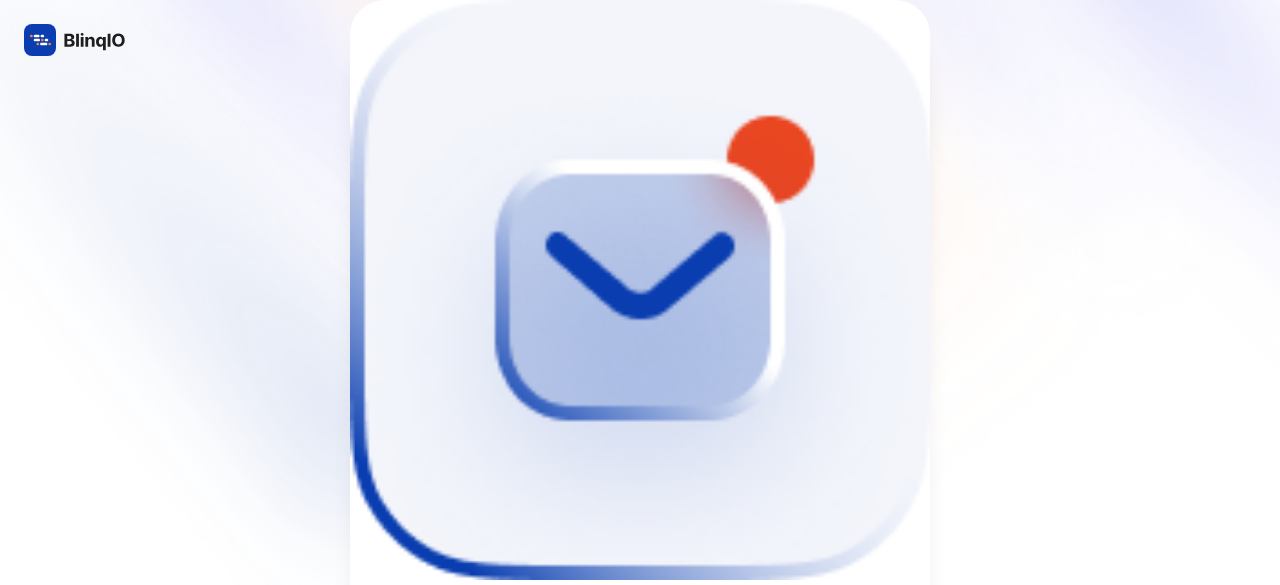 click at bounding box center (640, 292) 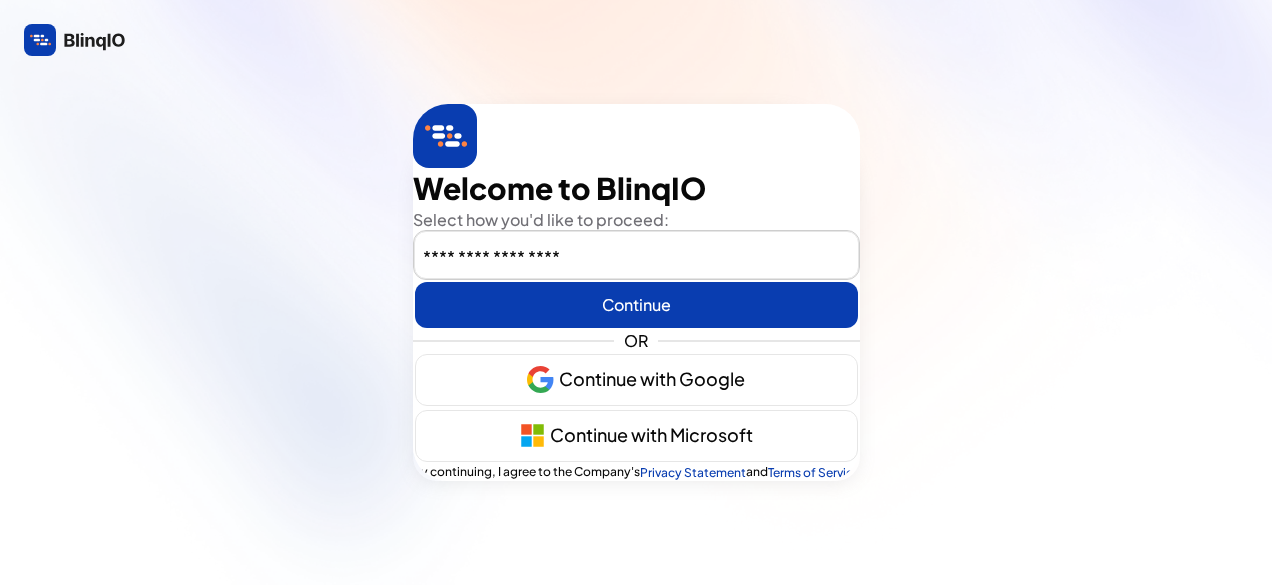click on "Continue" at bounding box center (636, 305) 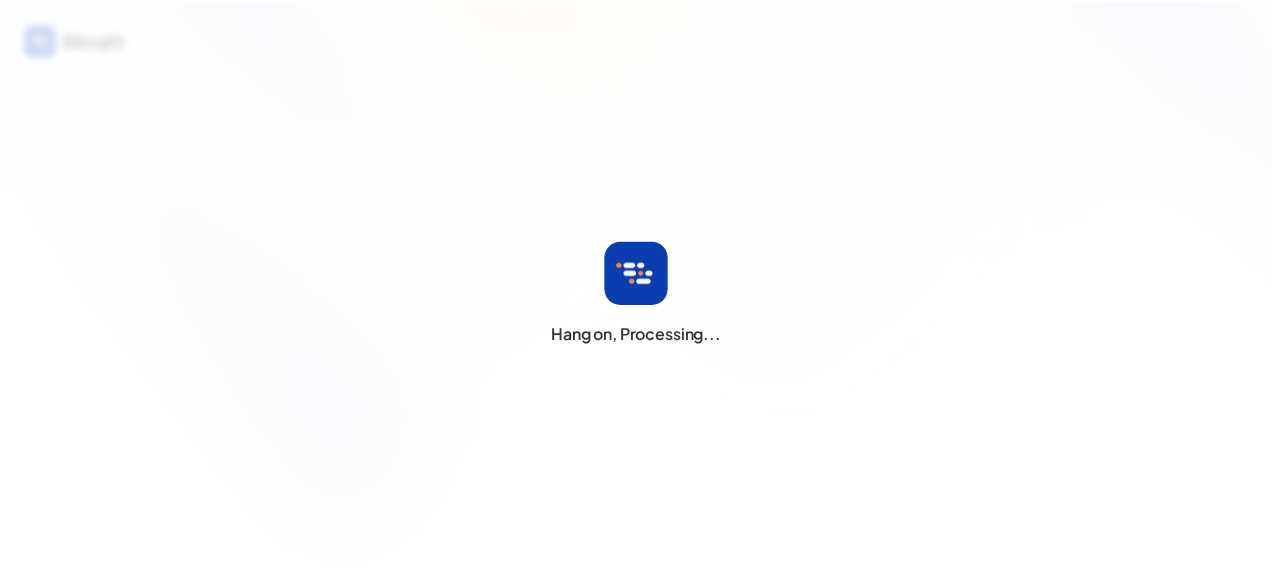 scroll, scrollTop: 0, scrollLeft: 0, axis: both 